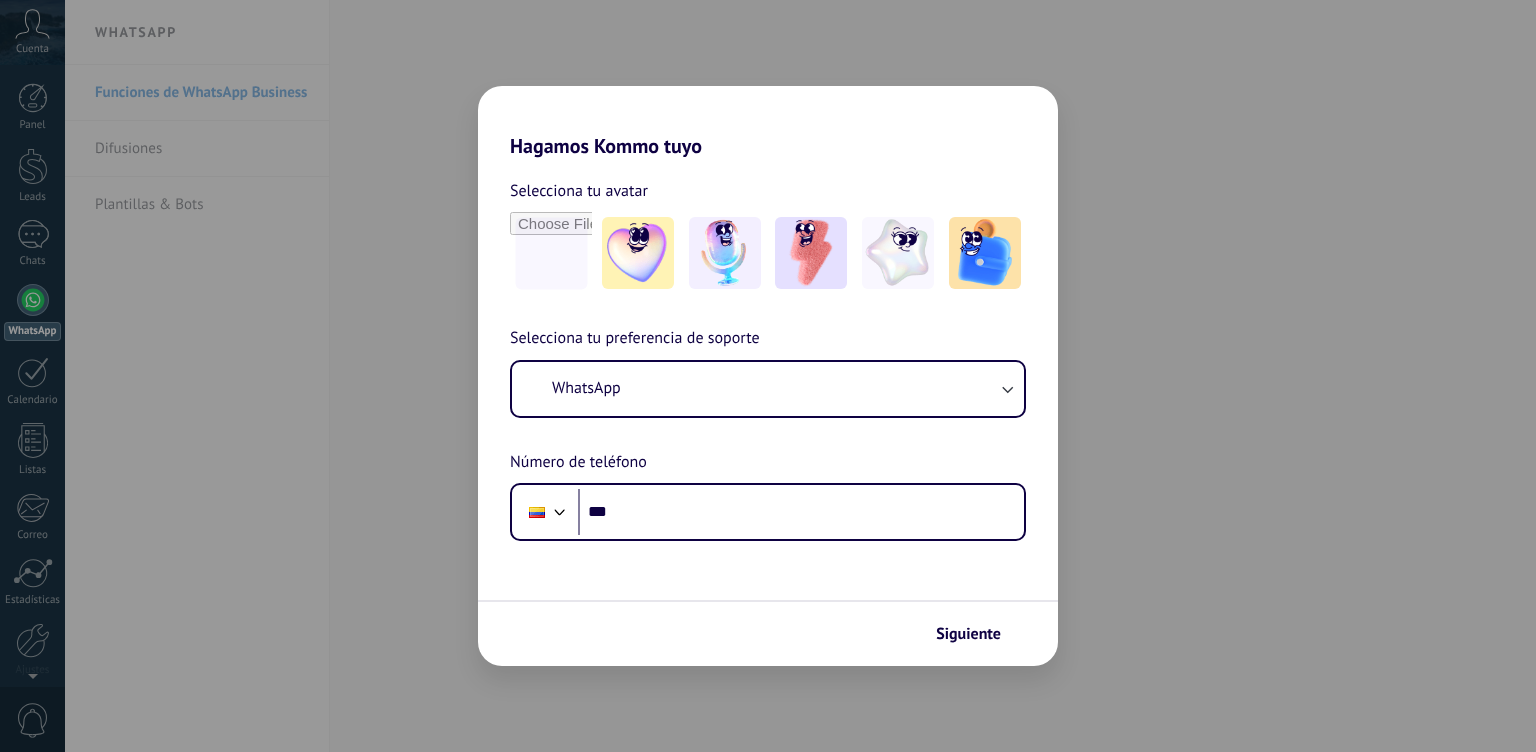 scroll, scrollTop: 0, scrollLeft: 0, axis: both 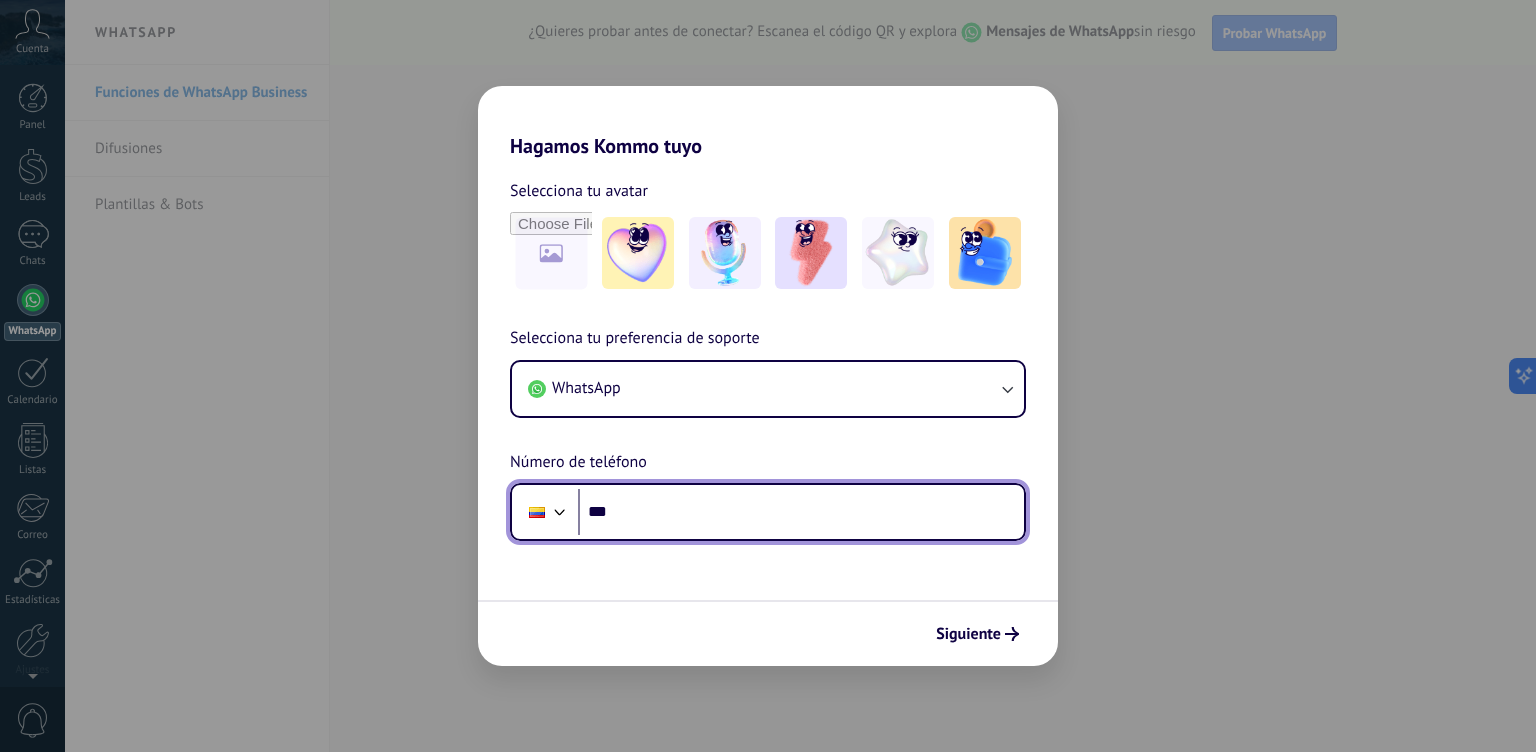 click on "***" at bounding box center (801, 512) 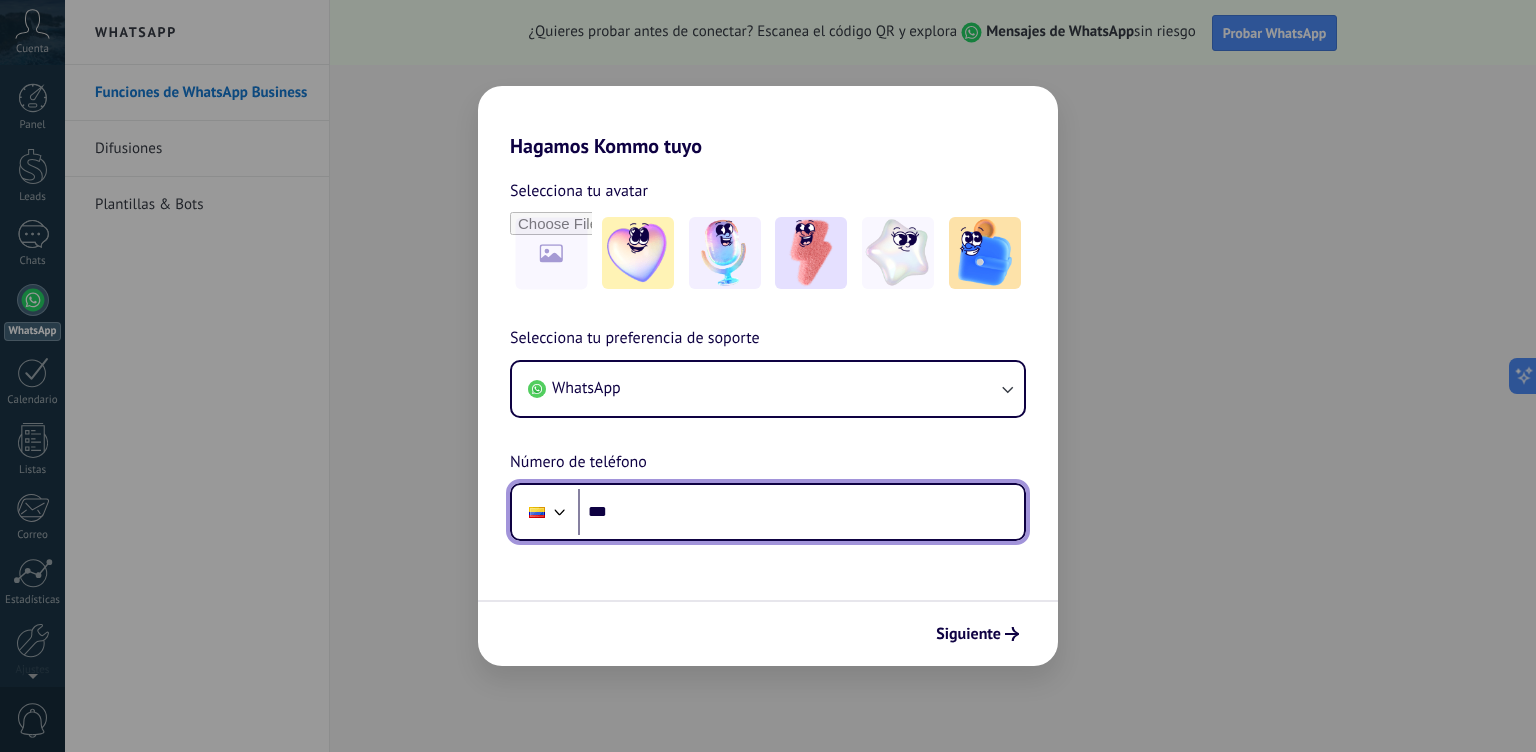 click on "***" at bounding box center (801, 512) 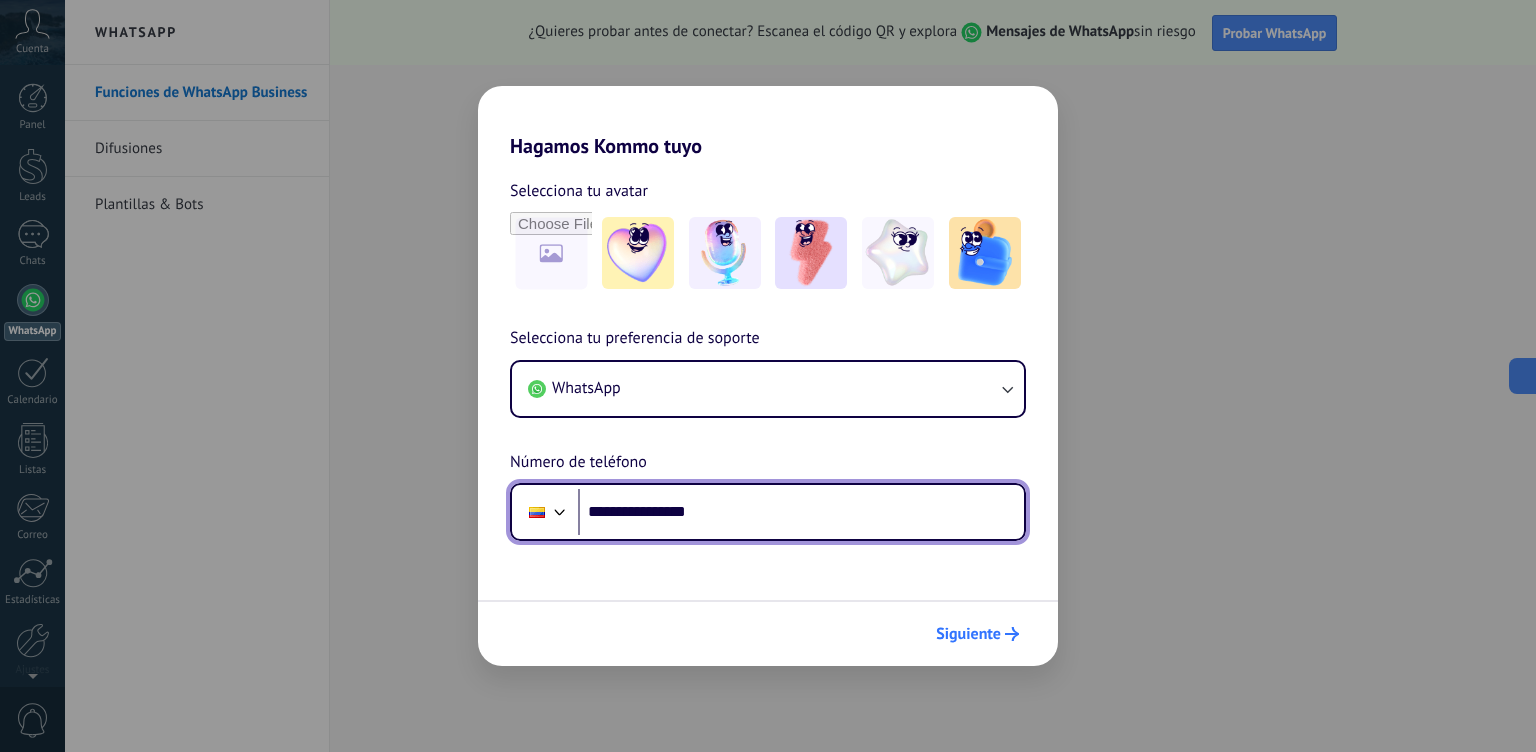 type on "**********" 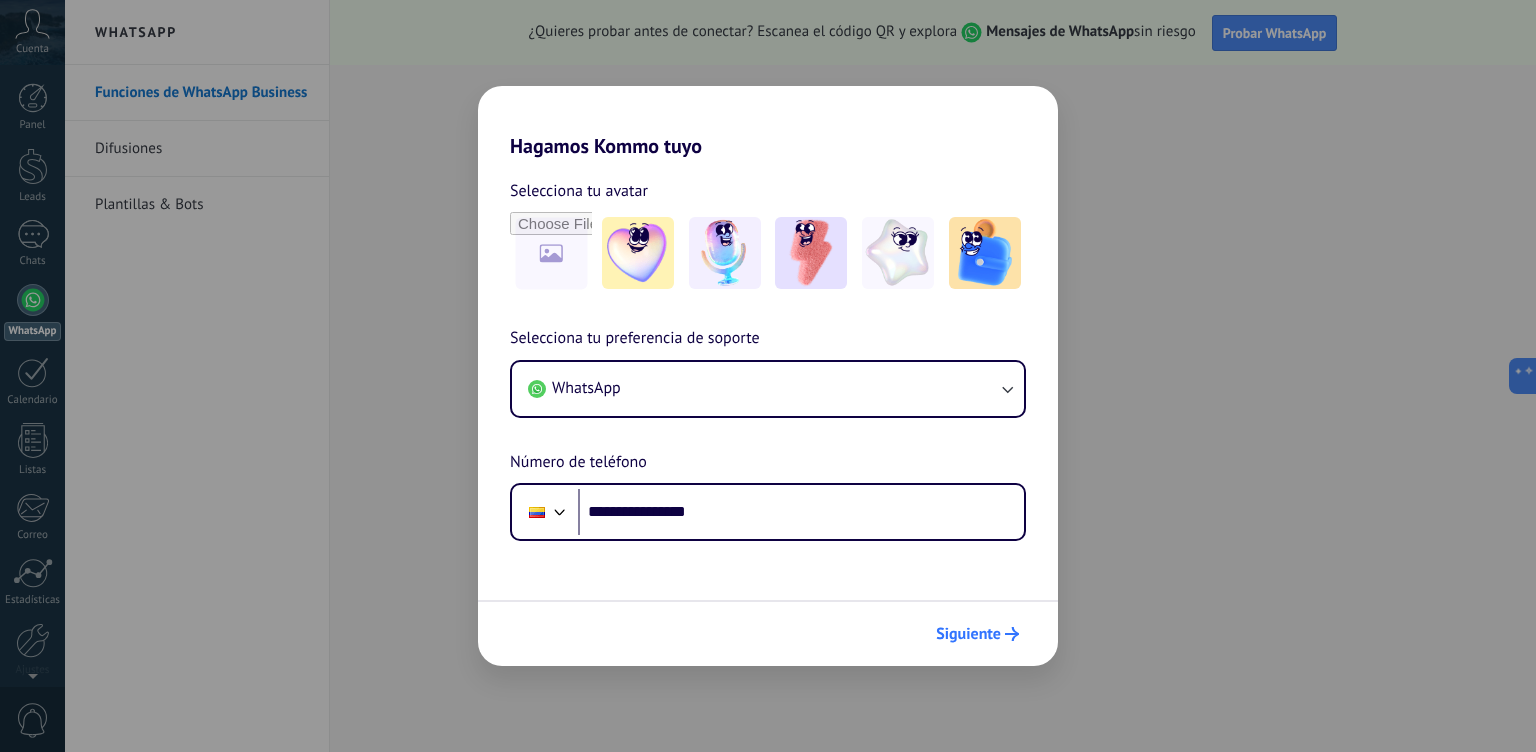 click on "Siguiente" at bounding box center [968, 634] 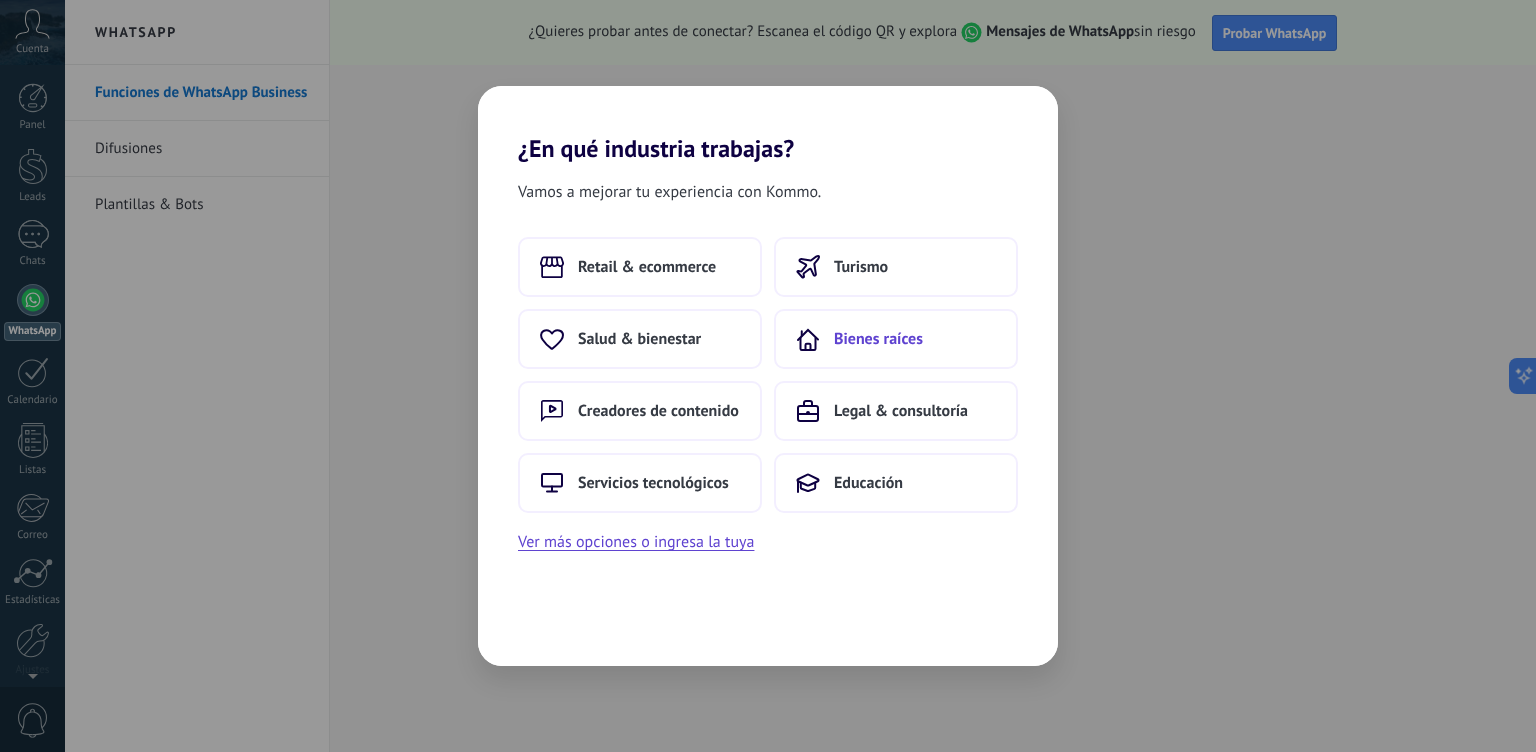 click on "Bienes raíces" at bounding box center [647, 267] 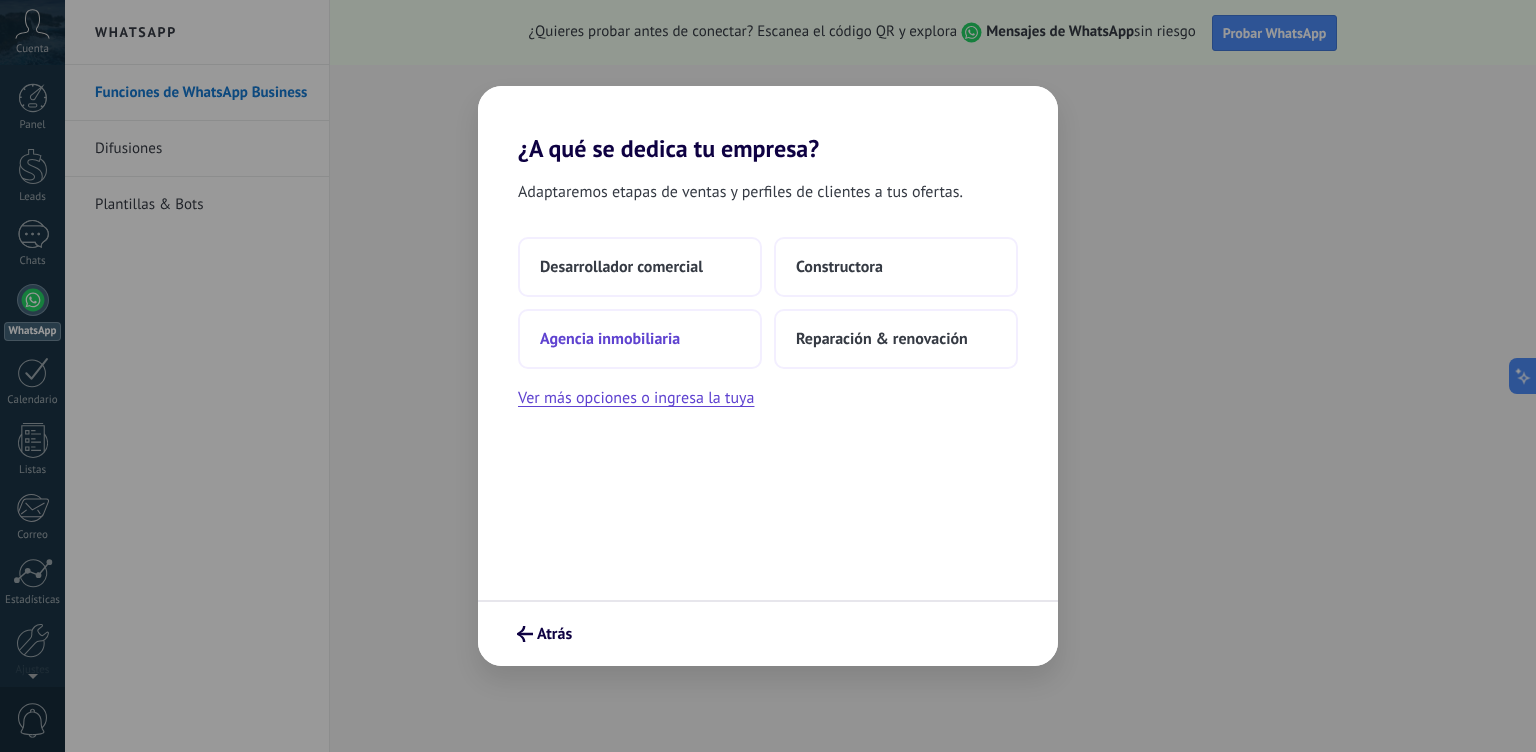 click on "Agencia inmobiliaria" at bounding box center (621, 267) 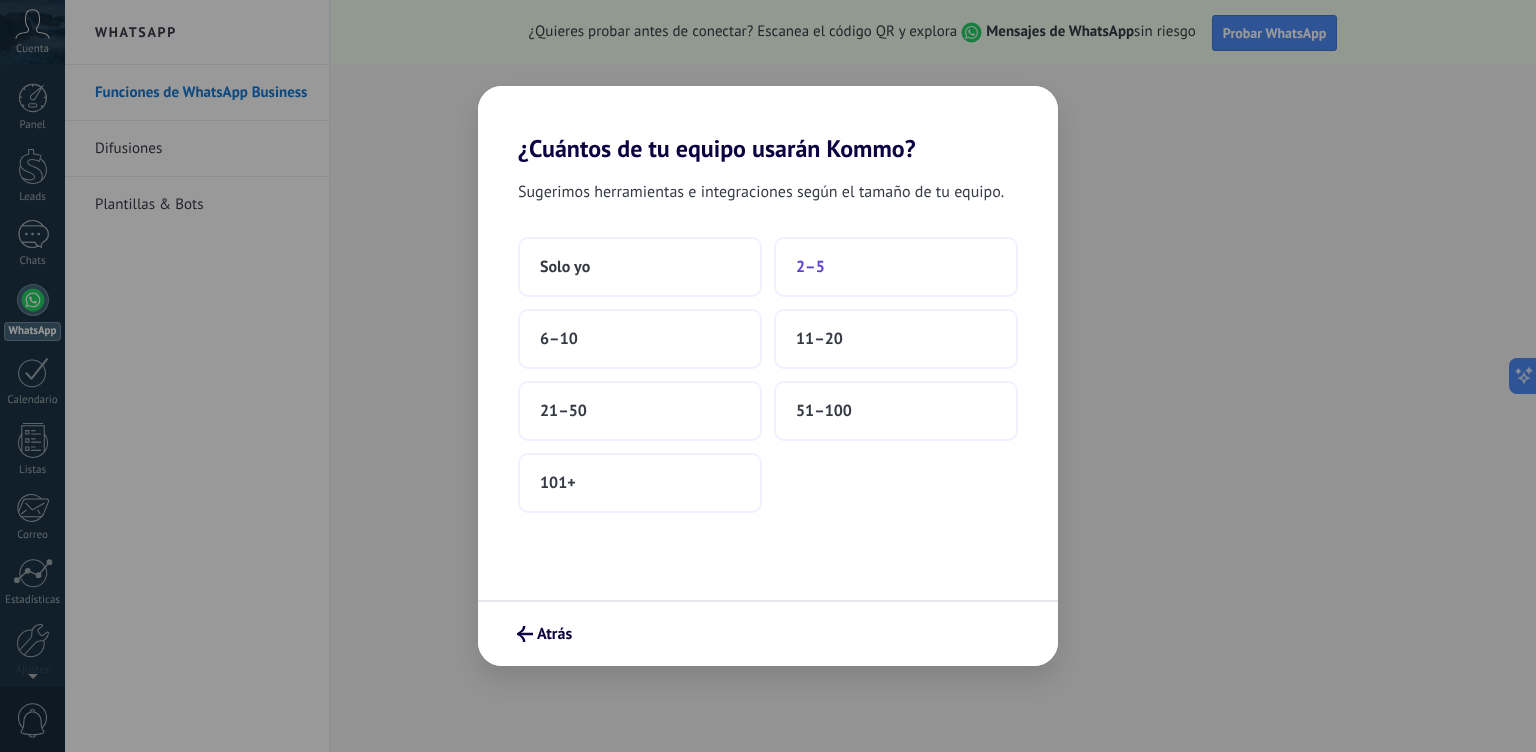 click on "2–5" at bounding box center (896, 267) 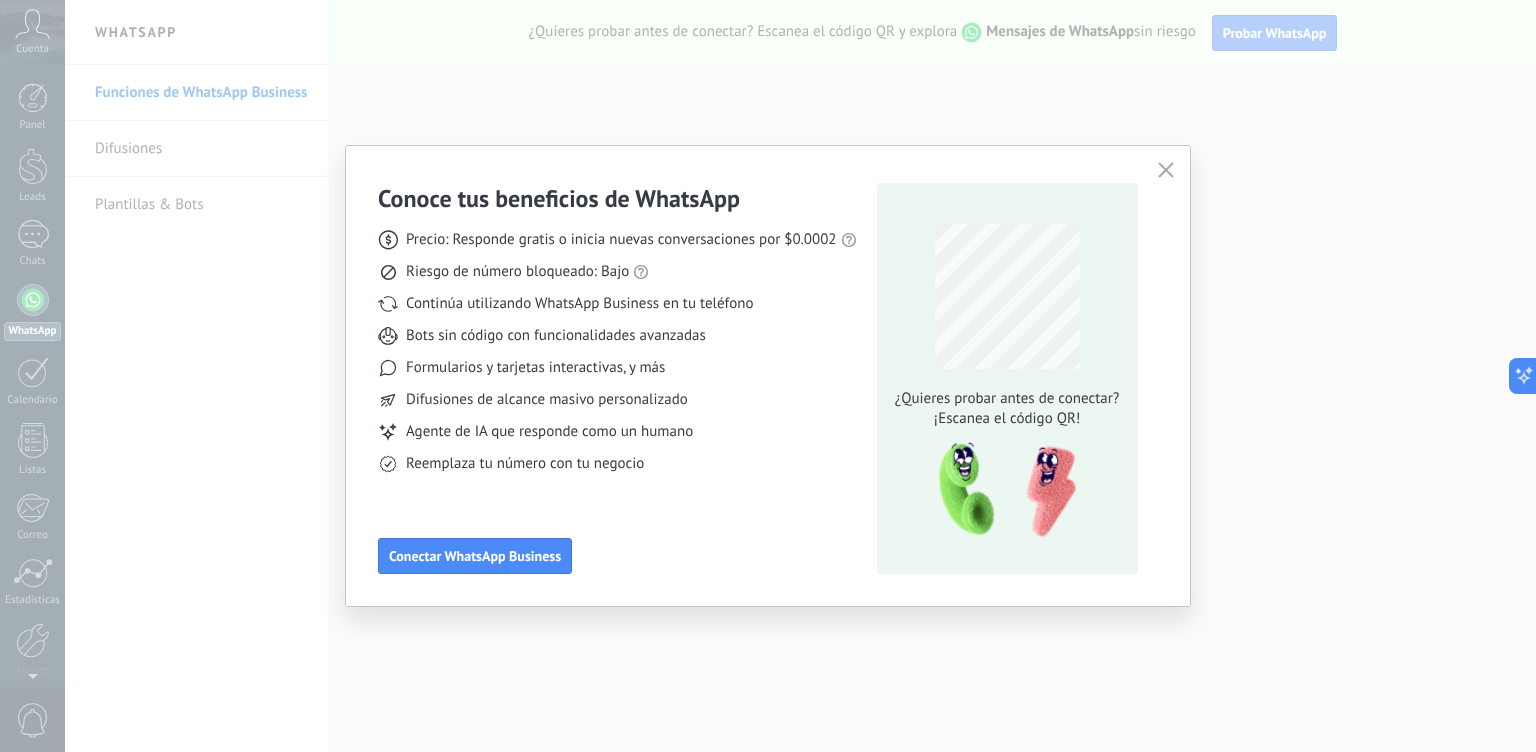 click at bounding box center [1166, 170] 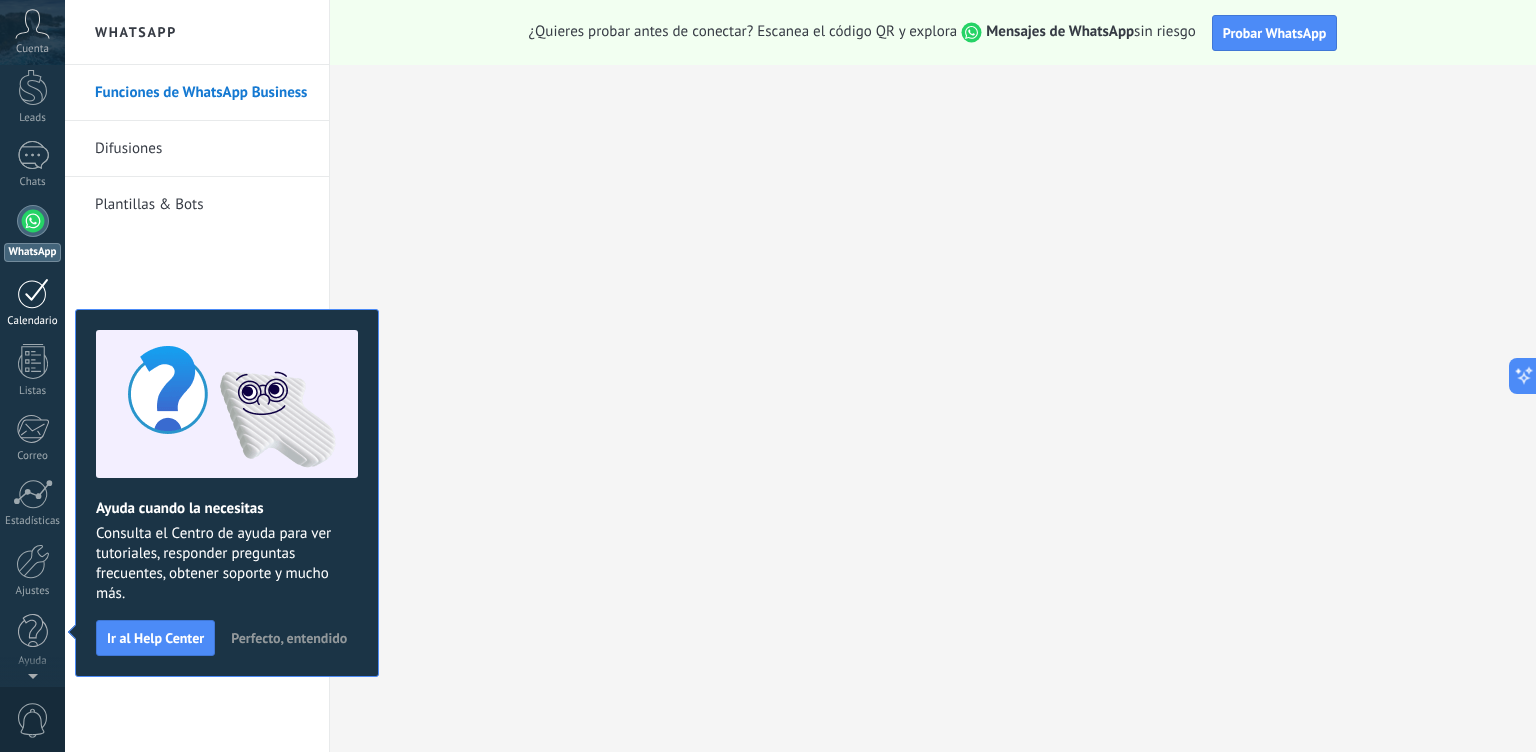 scroll, scrollTop: 0, scrollLeft: 0, axis: both 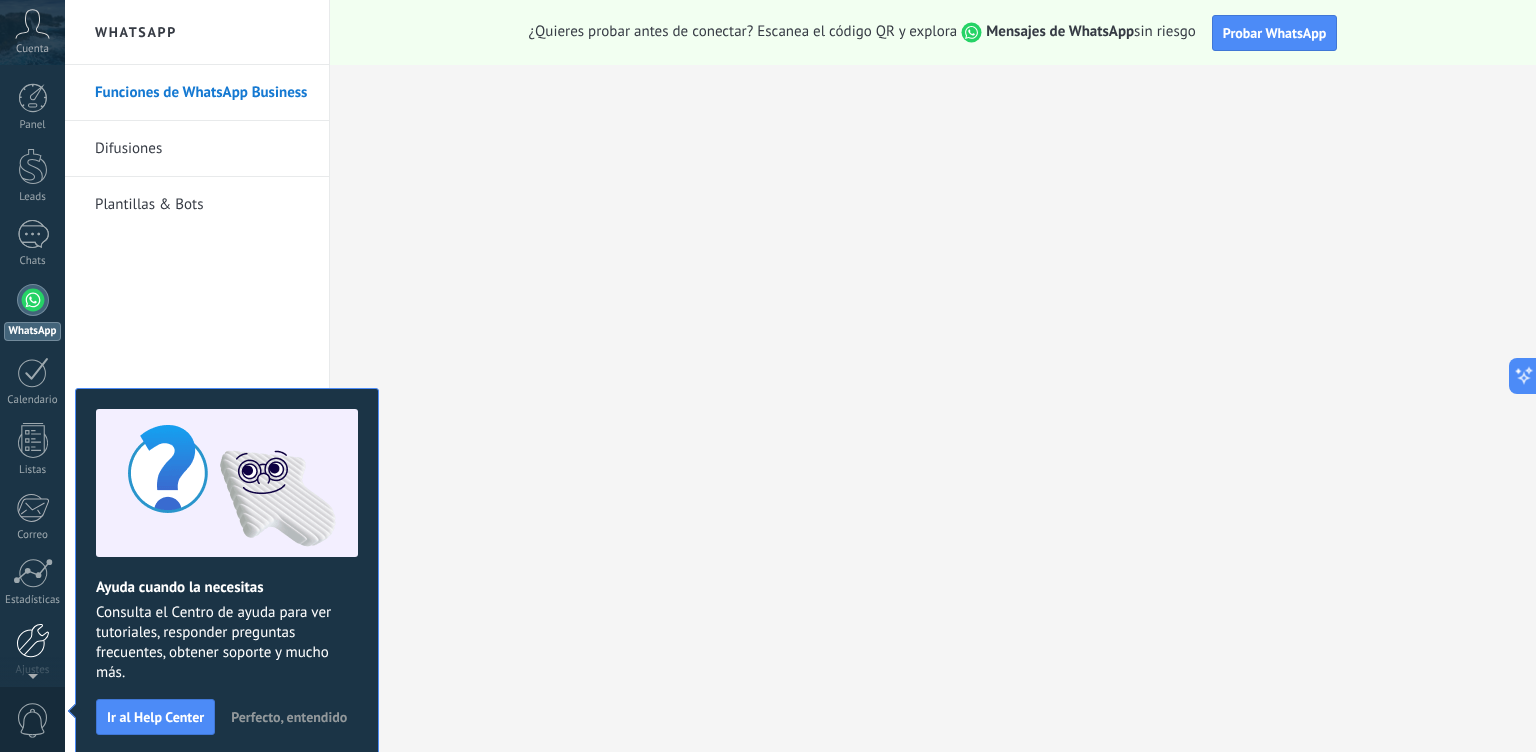click at bounding box center [33, 640] 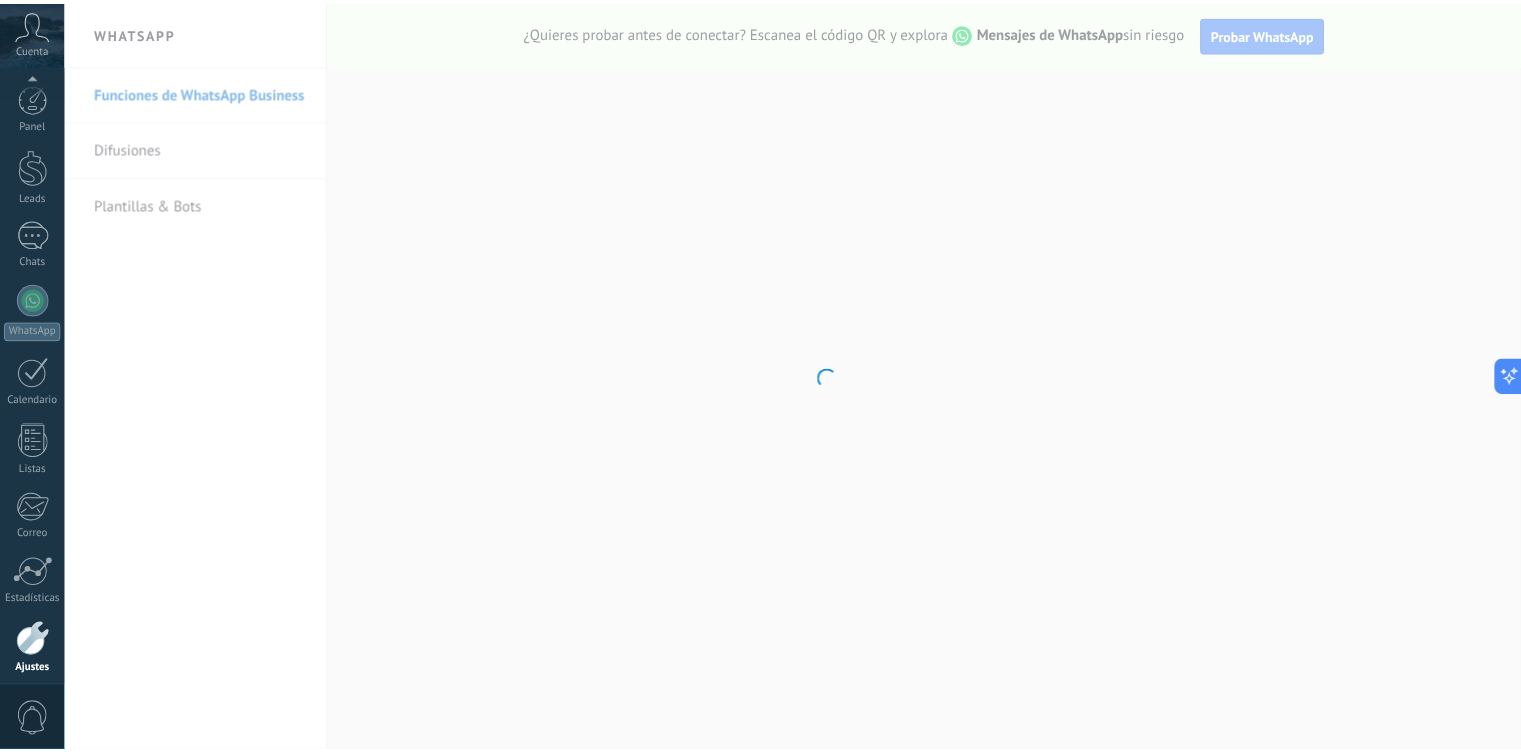 scroll, scrollTop: 79, scrollLeft: 0, axis: vertical 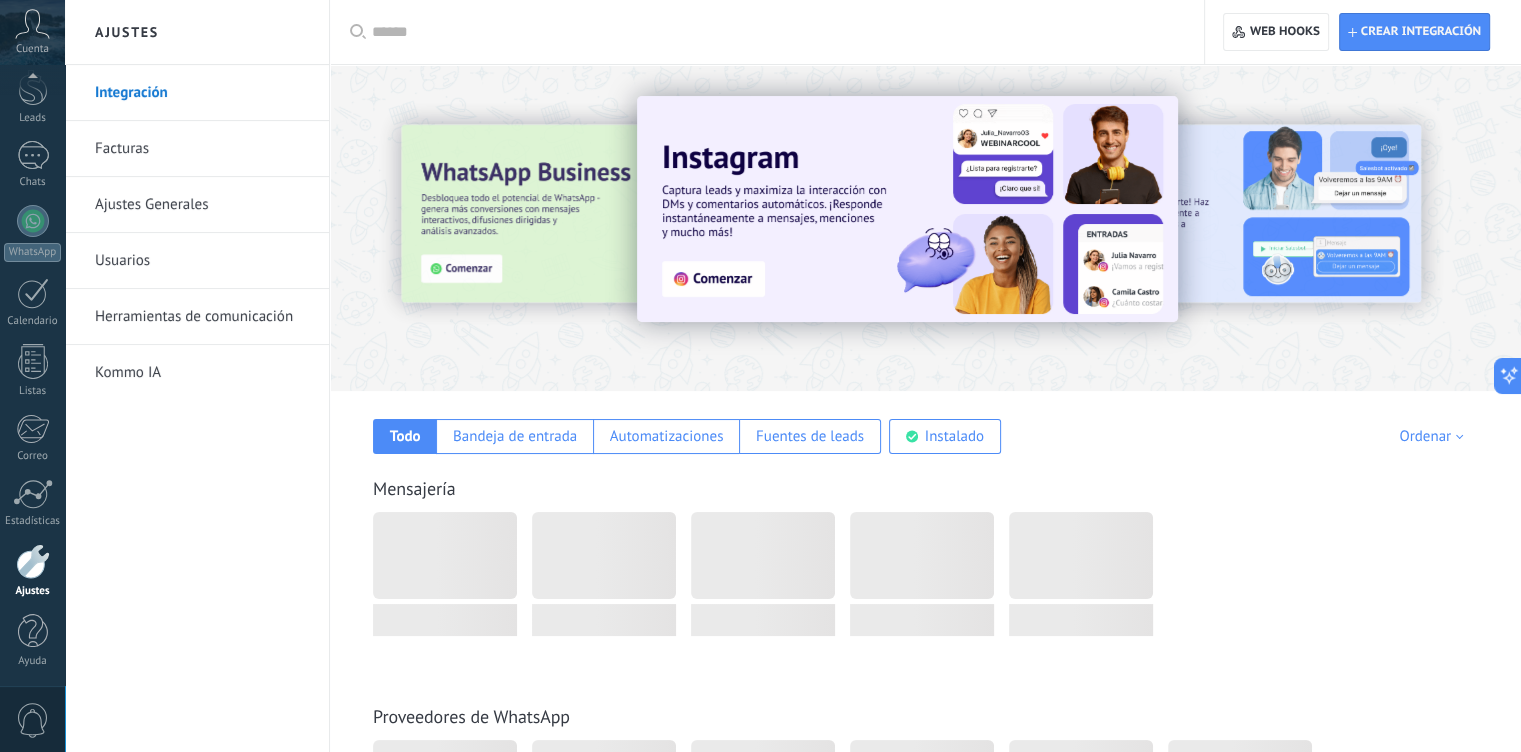 click on "Usuarios" at bounding box center [202, 261] 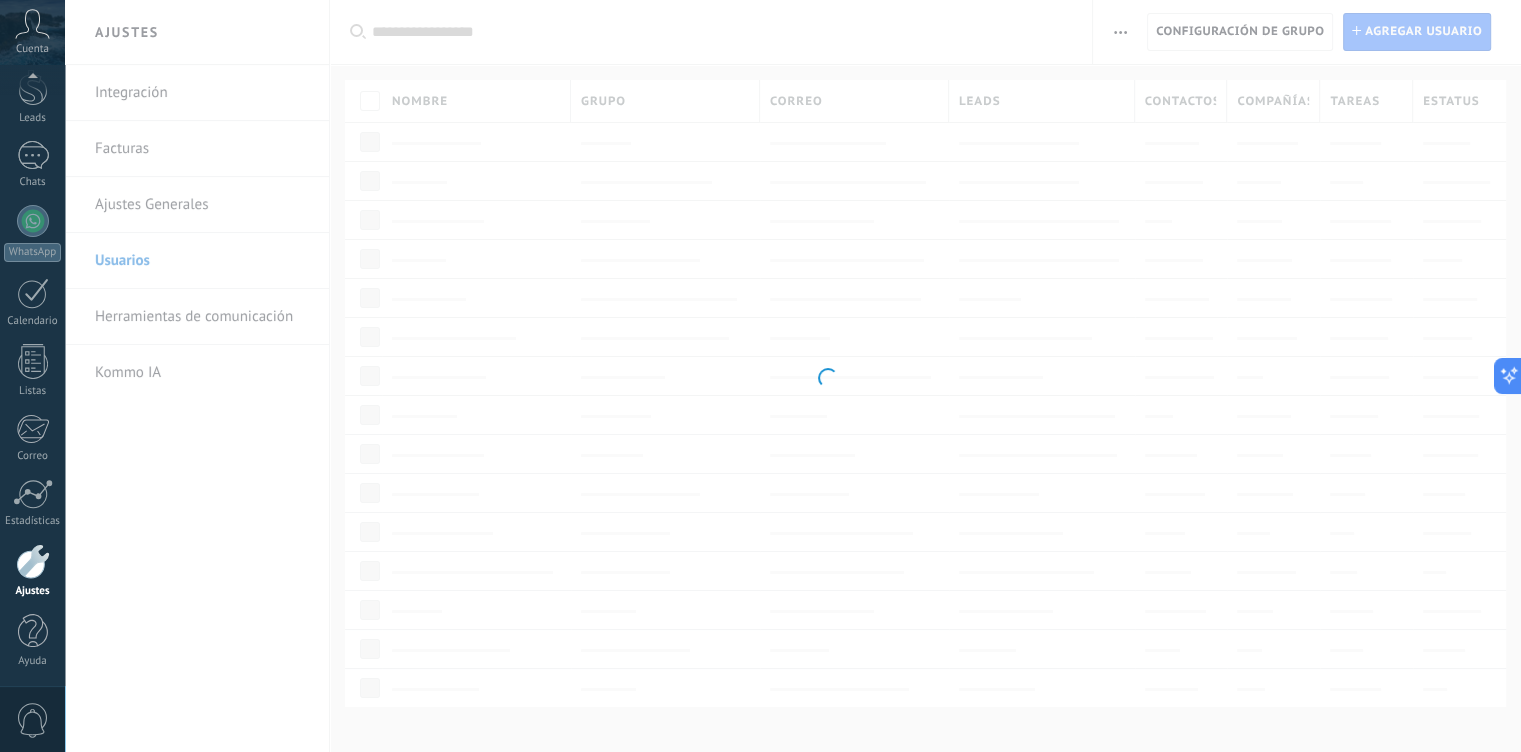 click on ".abccls-1,.abccls-2{fill-rule:evenodd}.abccls-2{fill:#fff} .abfcls-1{fill:none}.abfcls-2{fill:#fff} .abncls-1{isolation:isolate}.abncls-2{opacity:.06}.abncls-2,.abncls-3,.abncls-6{mix-blend-mode:multiply}.abncls-3{opacity:.15}.abncls-4,.abncls-8{fill:#fff}.abncls-5{fill:url(#abnlinear-gradient)}.abncls-6{opacity:.04}.abncls-7{fill:url(#abnlinear-gradient-2)}.abncls-8{fill-rule:evenodd} .abqst0{fill:#ffa200} .abwcls-1{fill:#252525} .cls-1{isolation:isolate} .acicls-1{fill:none} .aclcls-1{fill:#232323} .acnst0{display:none} .addcls-1,.addcls-2{fill:none;stroke-miterlimit:10}.addcls-1{stroke:#dfe0e5}.addcls-2{stroke:#a1a7ab} .adecls-1,.adecls-2{fill:none;stroke-miterlimit:10}.adecls-1{stroke:#dfe0e5}.adecls-2{stroke:#a1a7ab} .adqcls-1{fill:#8591a5;fill-rule:evenodd} .aeccls-1{fill:#5c9f37} .aeecls-1{fill:#f86161} .aejcls-1{fill:#8591a5;fill-rule:evenodd} .aekcls-1{fill-rule:evenodd} .aelcls-1{fill-rule:evenodd;fill:currentColor} .aemcls-1{fill-rule:evenodd;fill:currentColor} .aencls-2{fill:#f86161;opacity:.3}" at bounding box center (760, 376) 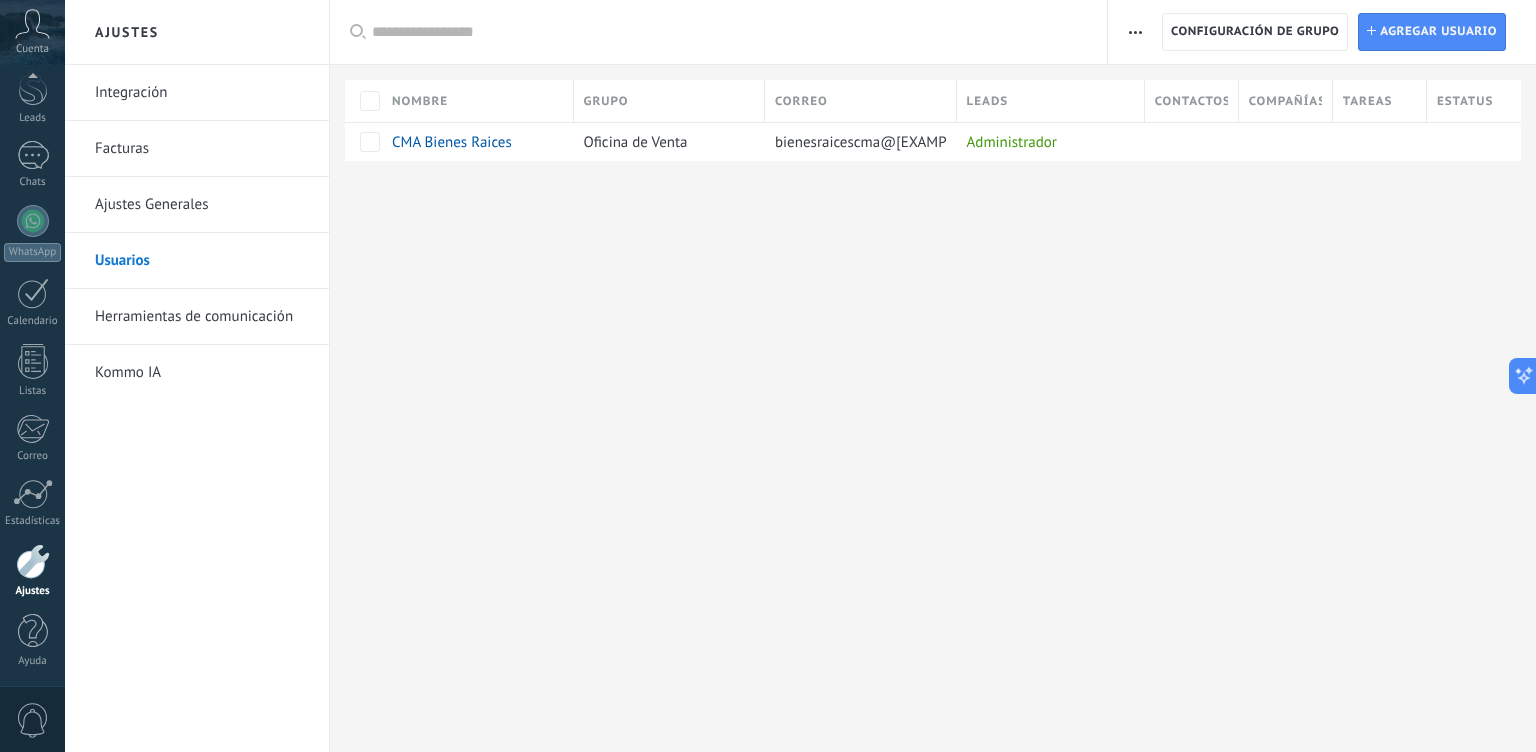 click on "Integración" at bounding box center (202, 93) 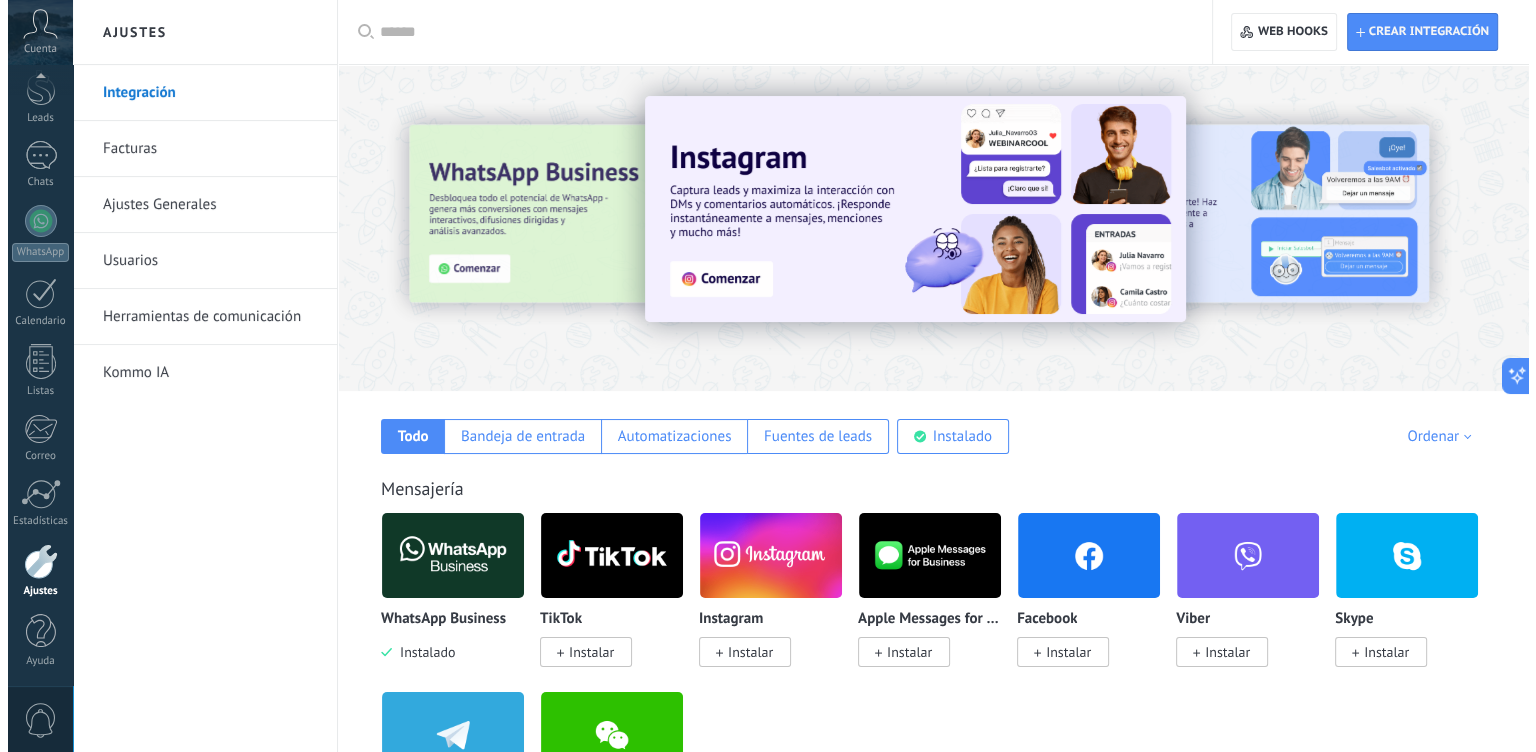 scroll, scrollTop: 3848, scrollLeft: 0, axis: vertical 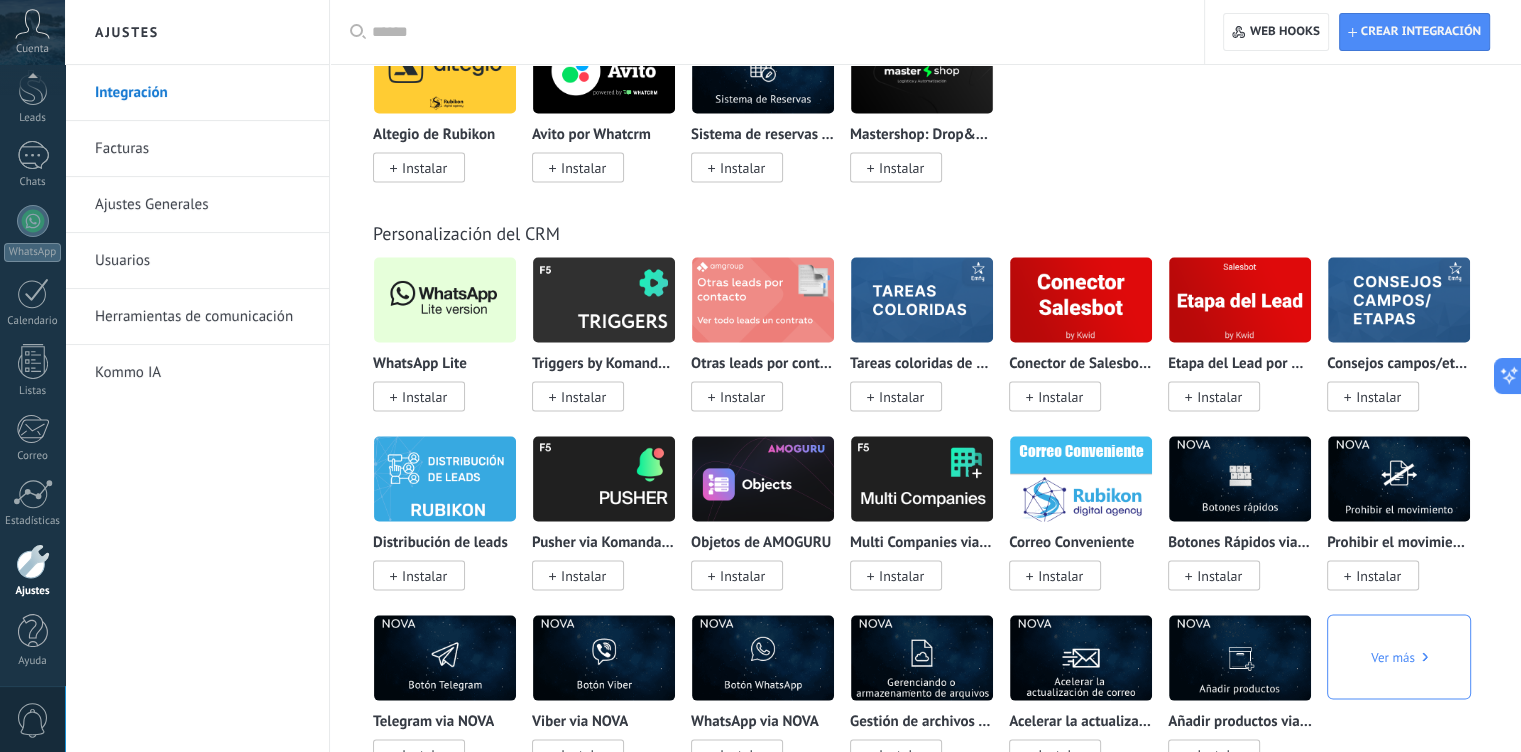 click on "Instalar" at bounding box center (424, 397) 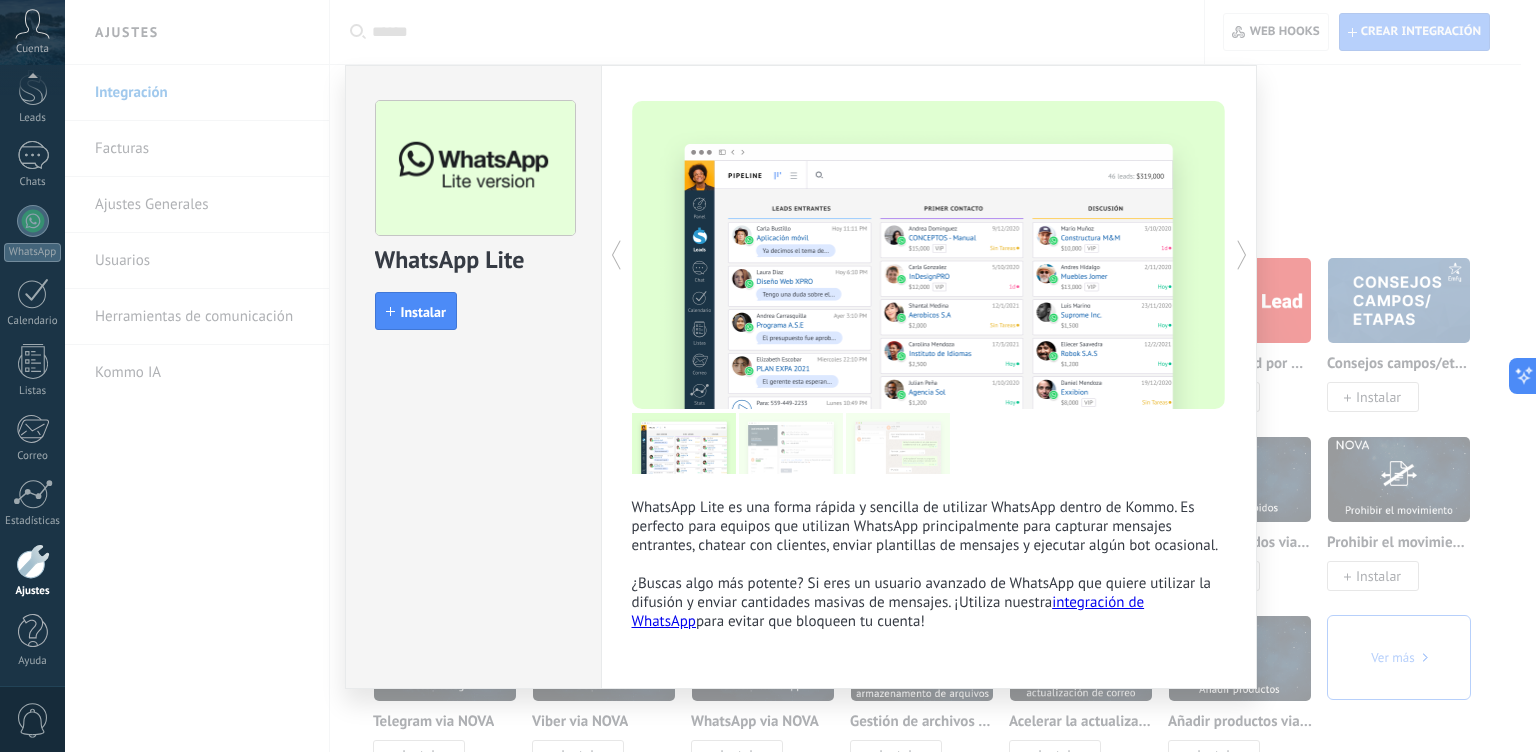 click at bounding box center [1242, 255] 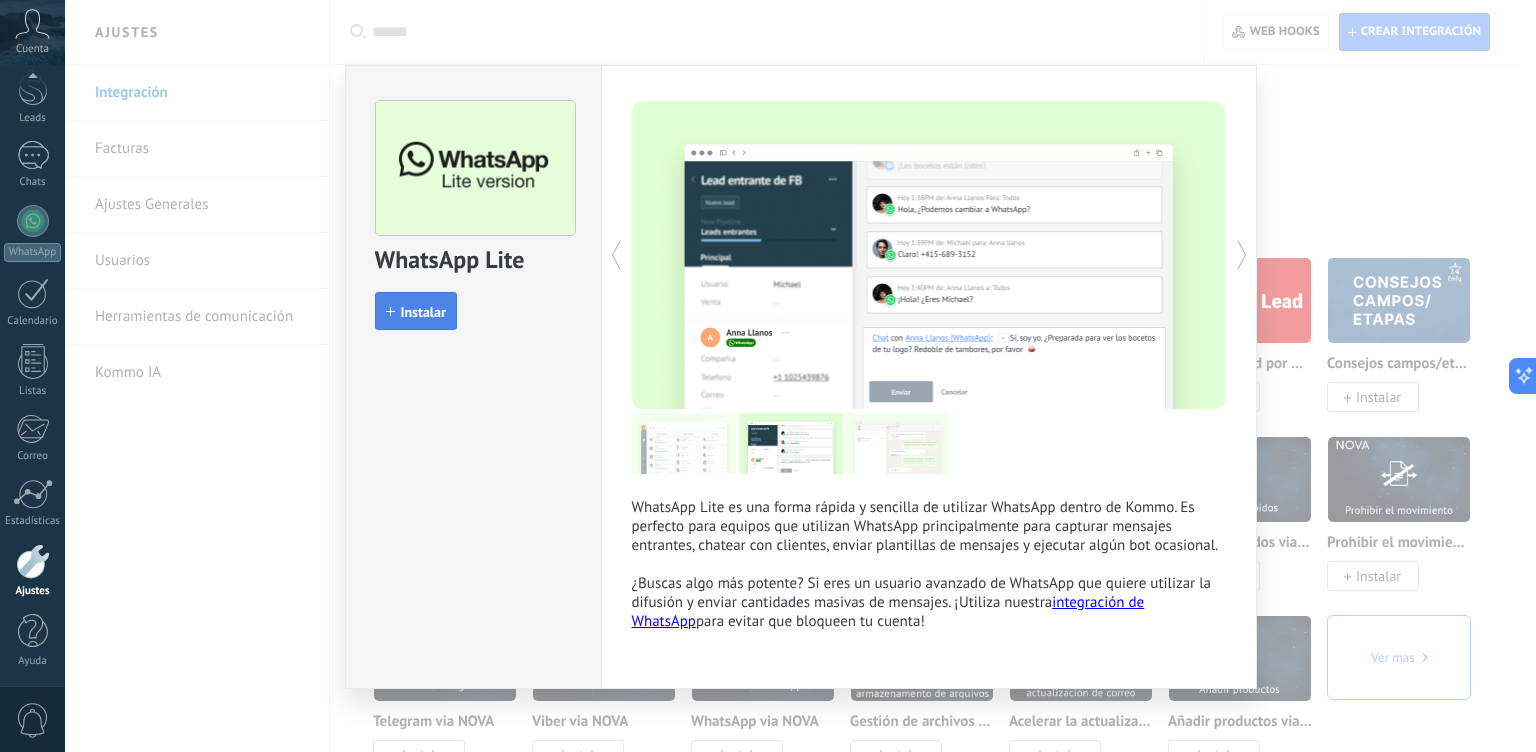 click on "Instalar" at bounding box center (423, 312) 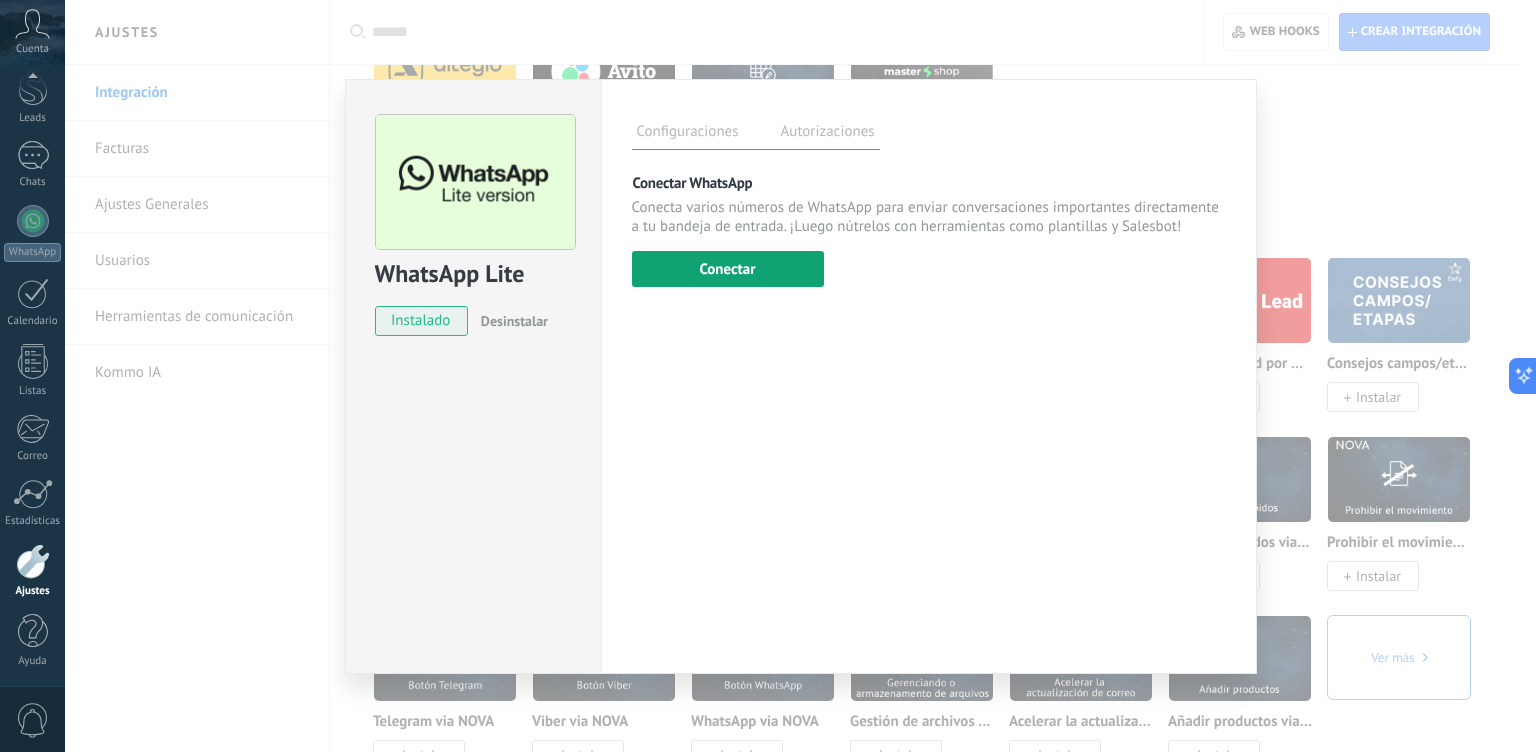 click on "Conectar" at bounding box center (728, 269) 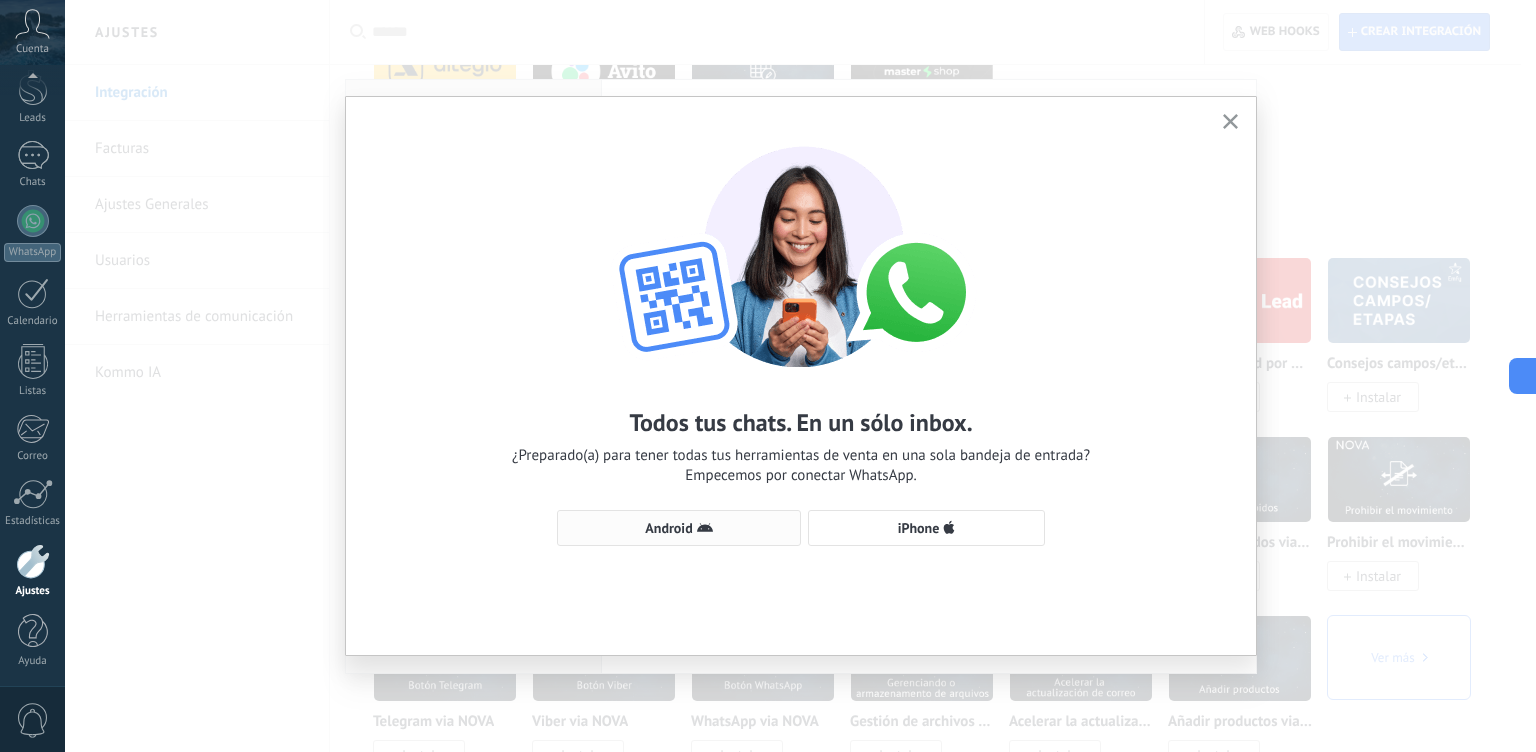 click on "Android" at bounding box center (679, 528) 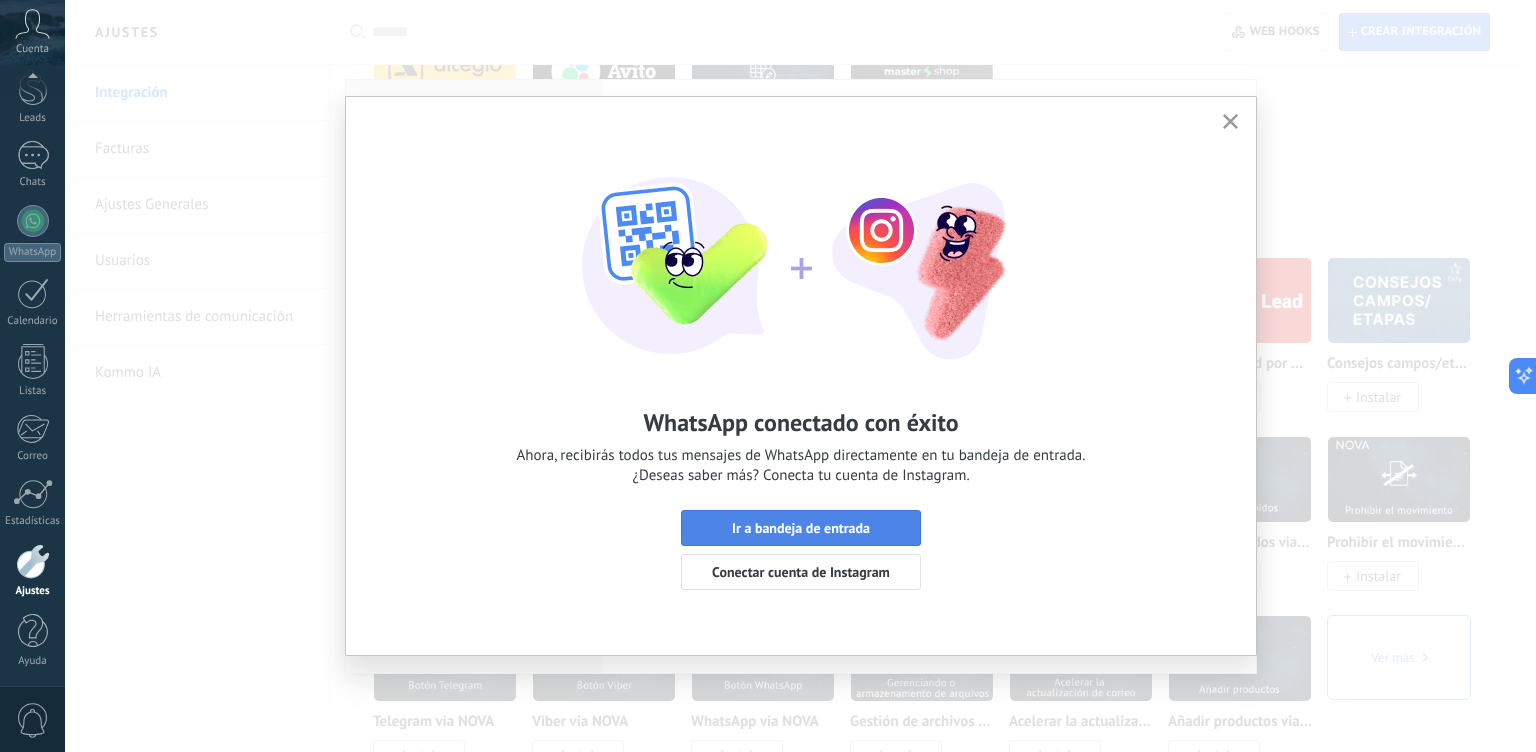click on "Ir a bandeja de entrada" at bounding box center (801, 528) 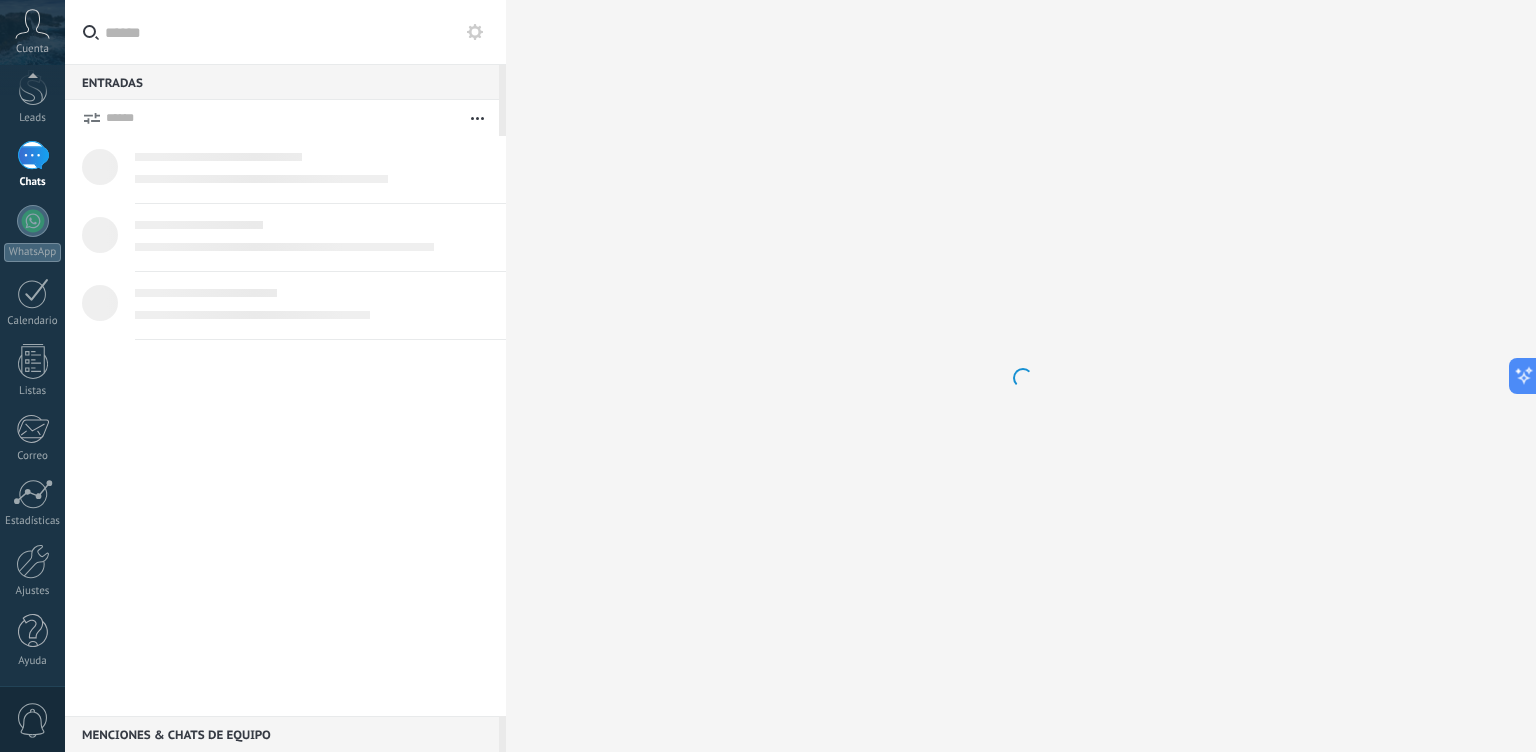 scroll, scrollTop: 0, scrollLeft: 0, axis: both 